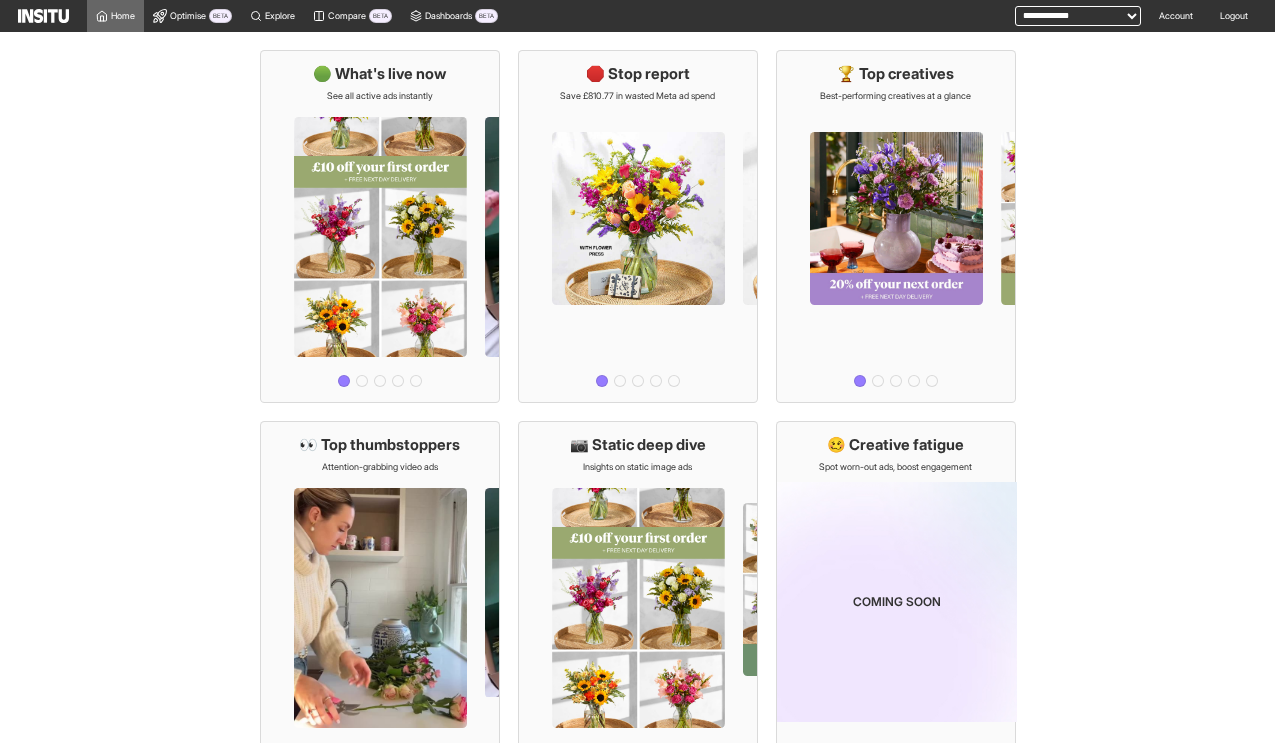scroll, scrollTop: 0, scrollLeft: 0, axis: both 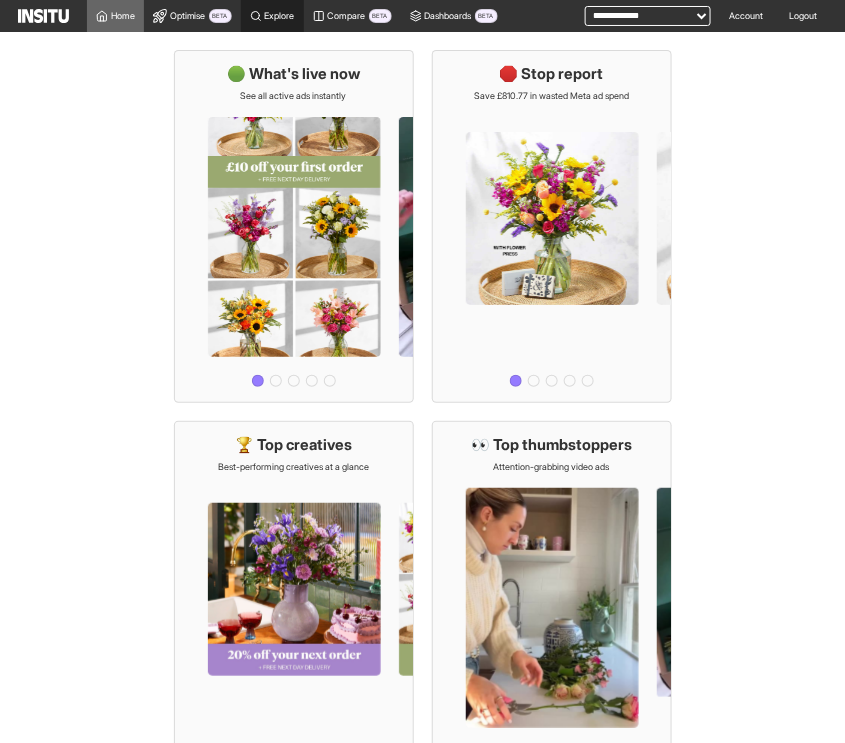 click on "Explore" at bounding box center (272, 16) 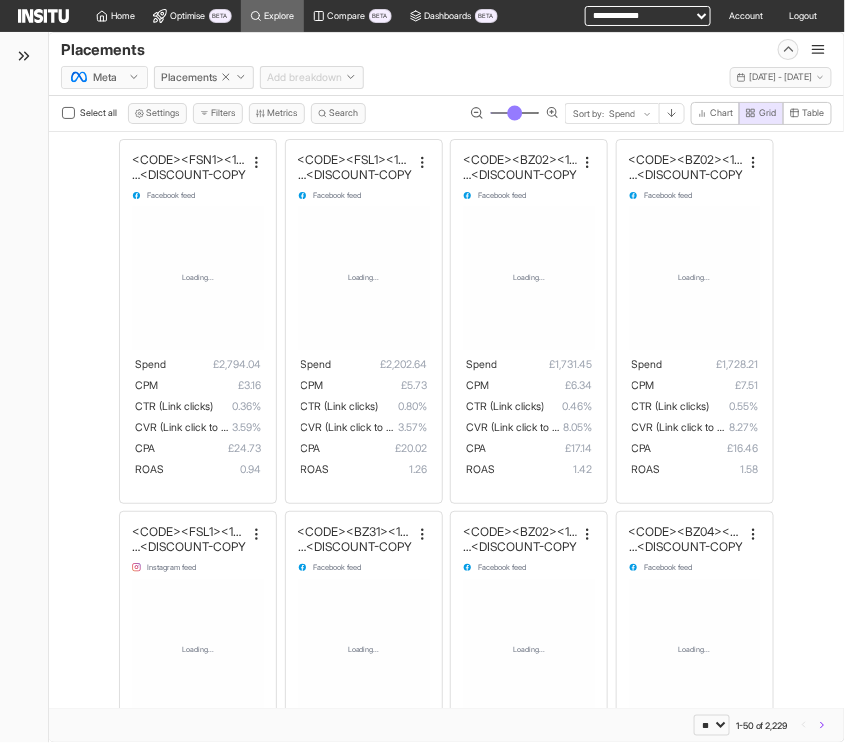 click on "**********" at bounding box center (648, 16) 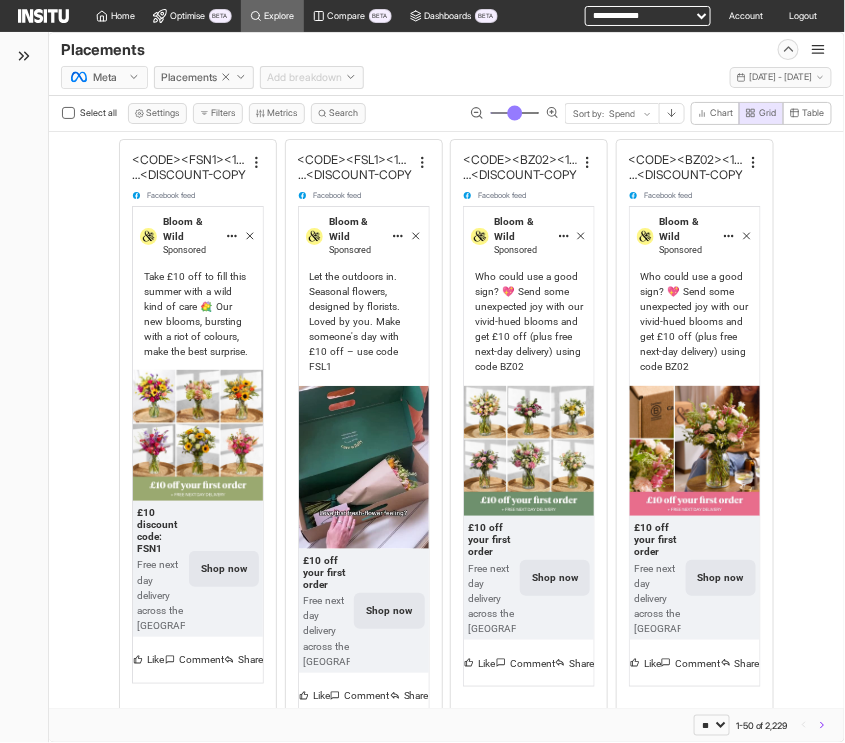 select on "**********" 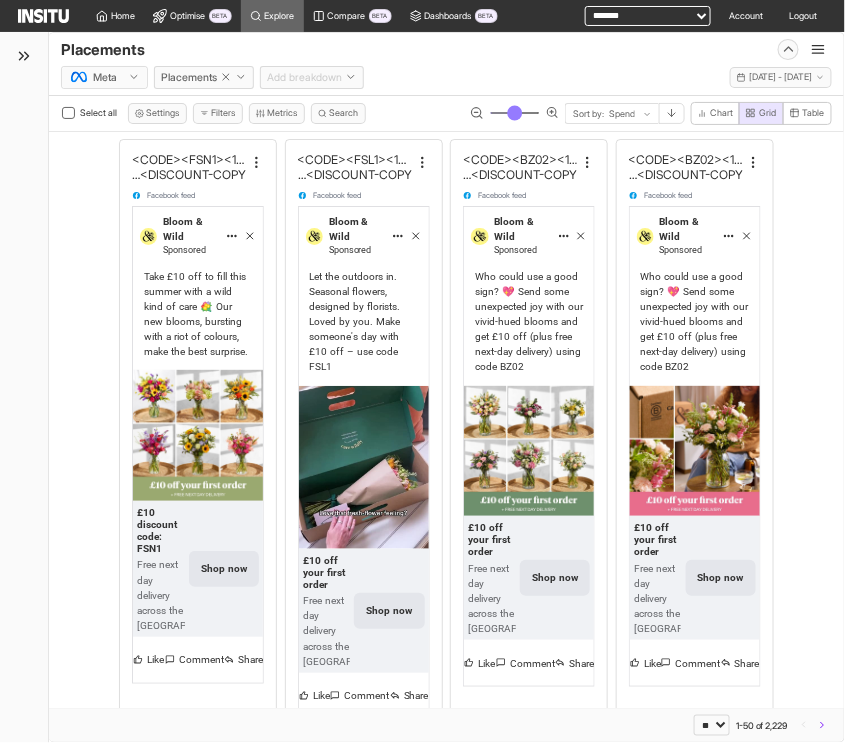 click on "**********" at bounding box center [648, 16] 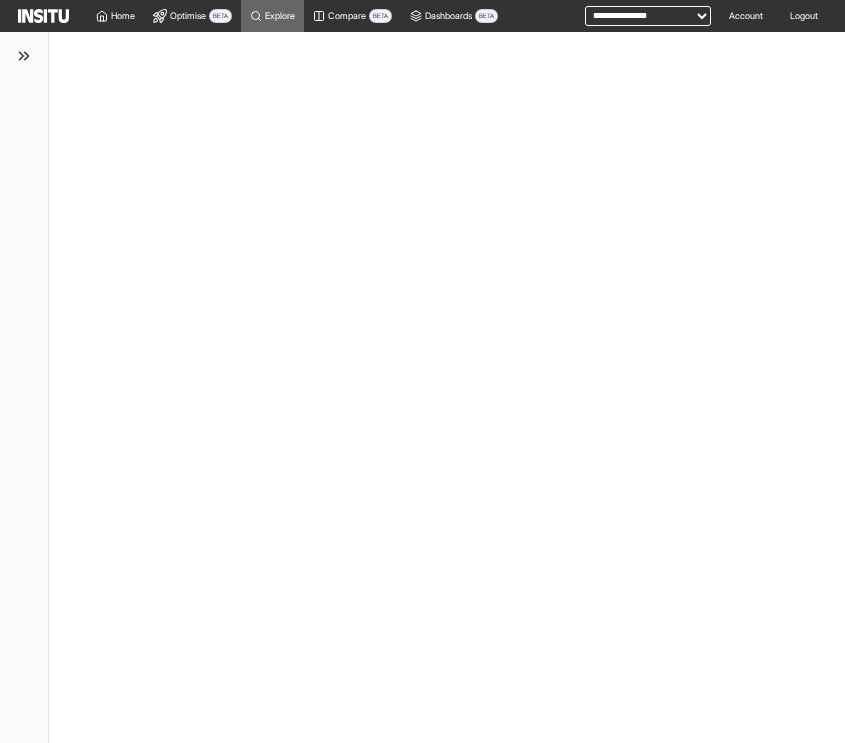 scroll, scrollTop: 0, scrollLeft: 0, axis: both 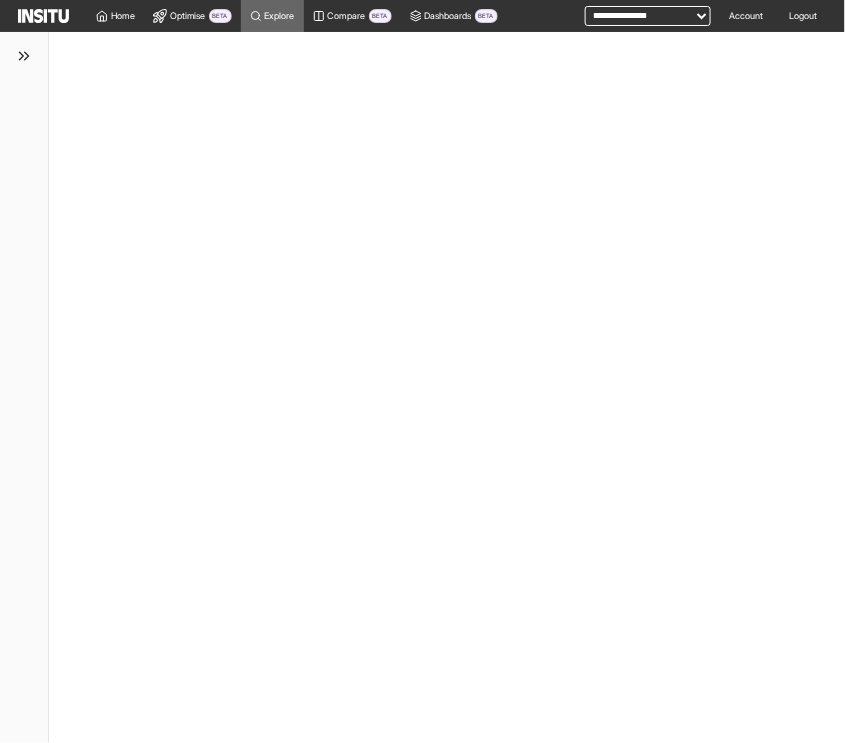click on "**********" at bounding box center (648, 16) 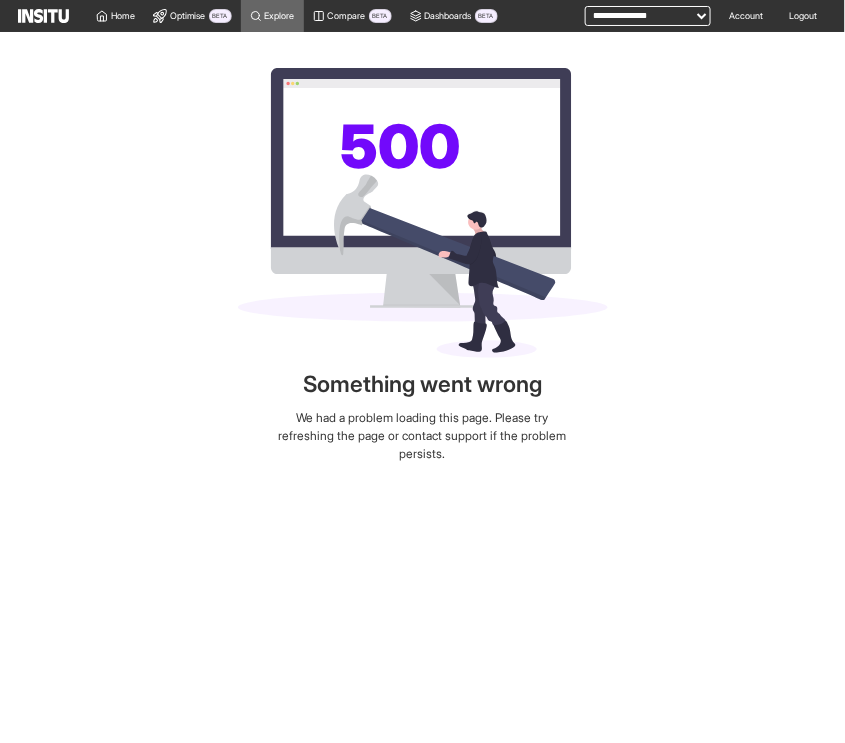 select on "**********" 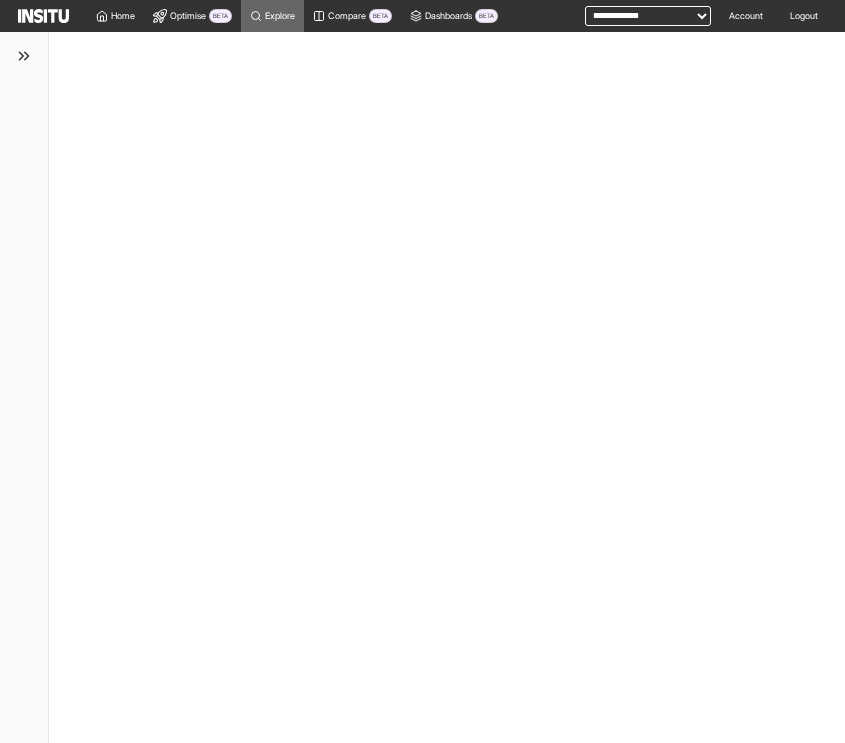 scroll, scrollTop: 0, scrollLeft: 0, axis: both 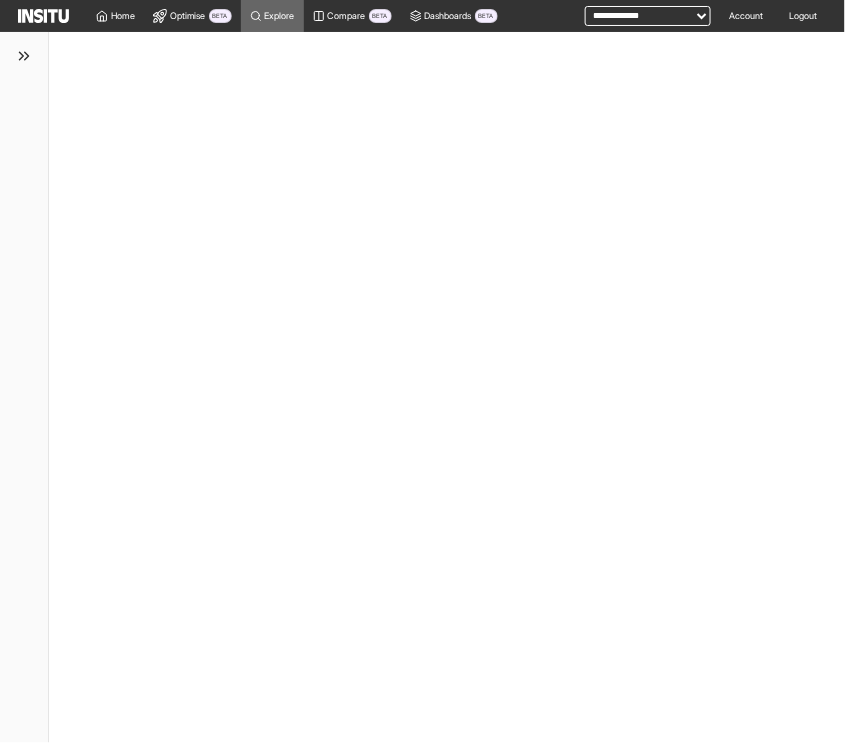 select on "**" 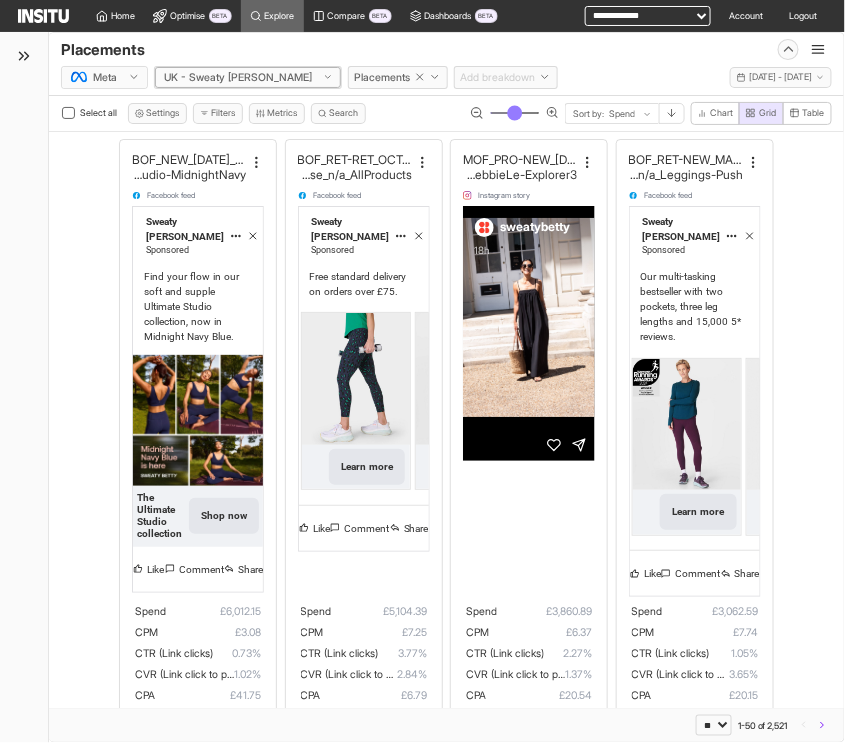 click at bounding box center [238, 77] 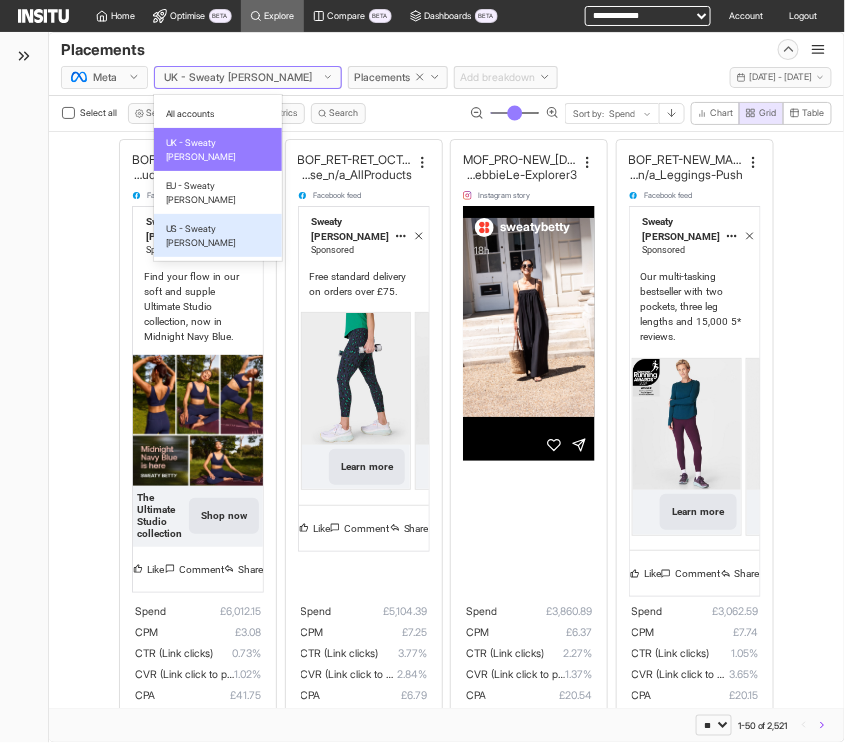 click on "US - Sweaty Betty" at bounding box center [218, 235] 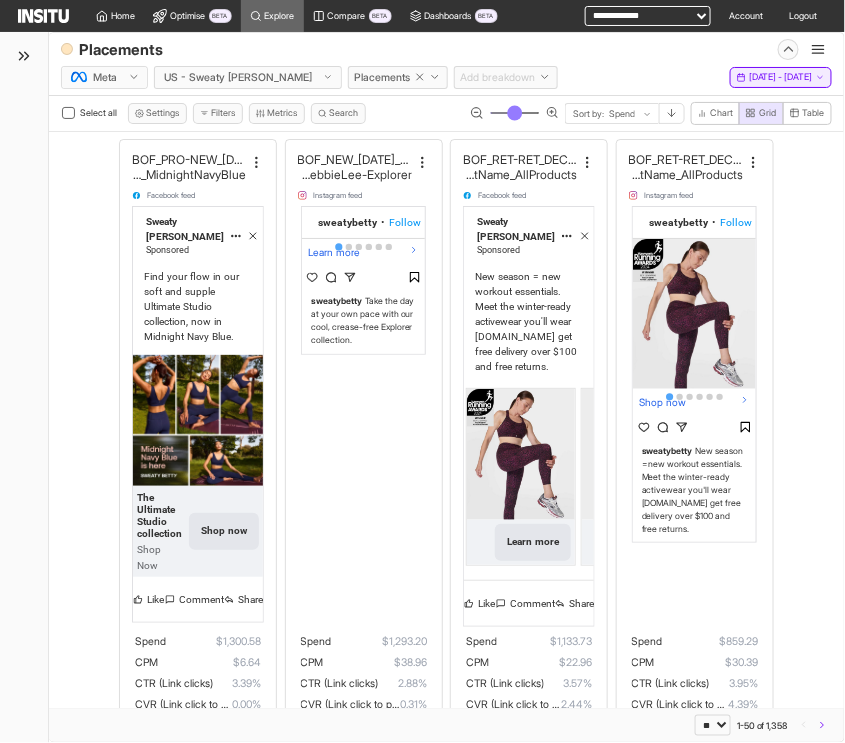 click on "[DATE] - [DATE]" at bounding box center [781, 77] 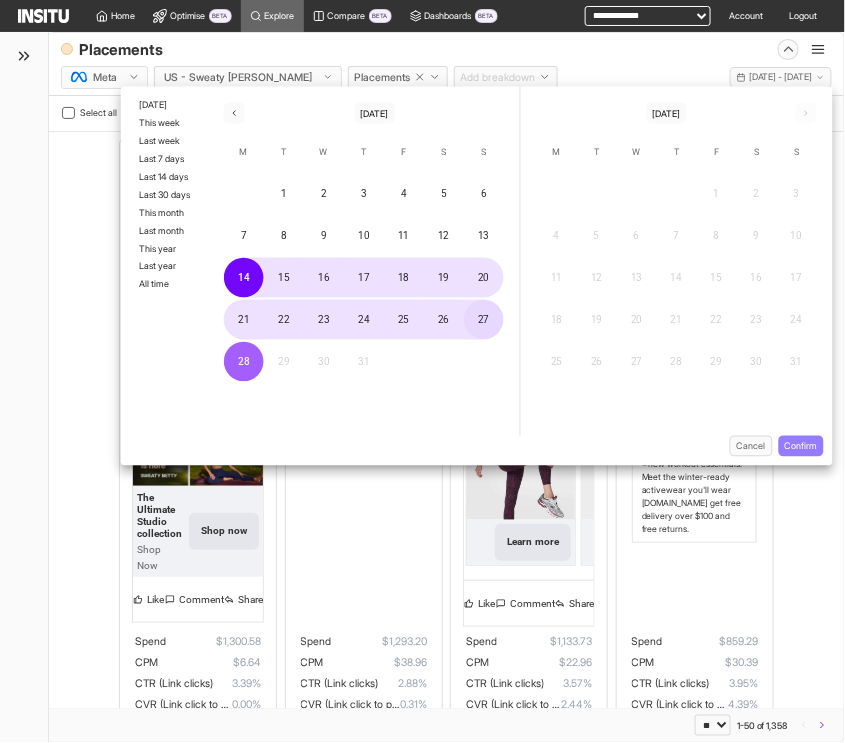 click on "27" at bounding box center (484, 320) 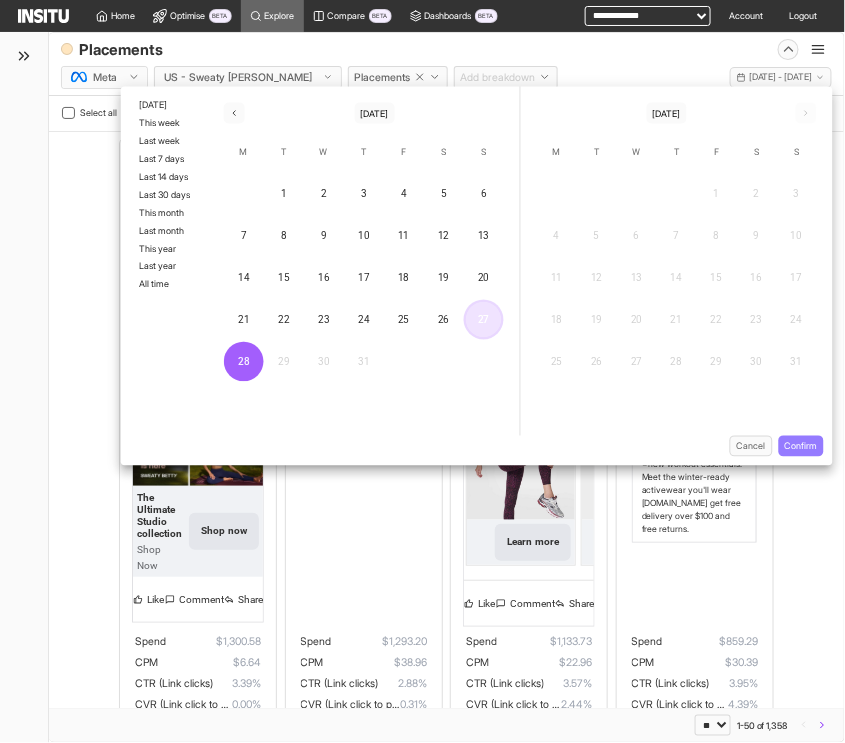 click on "27" at bounding box center (484, 320) 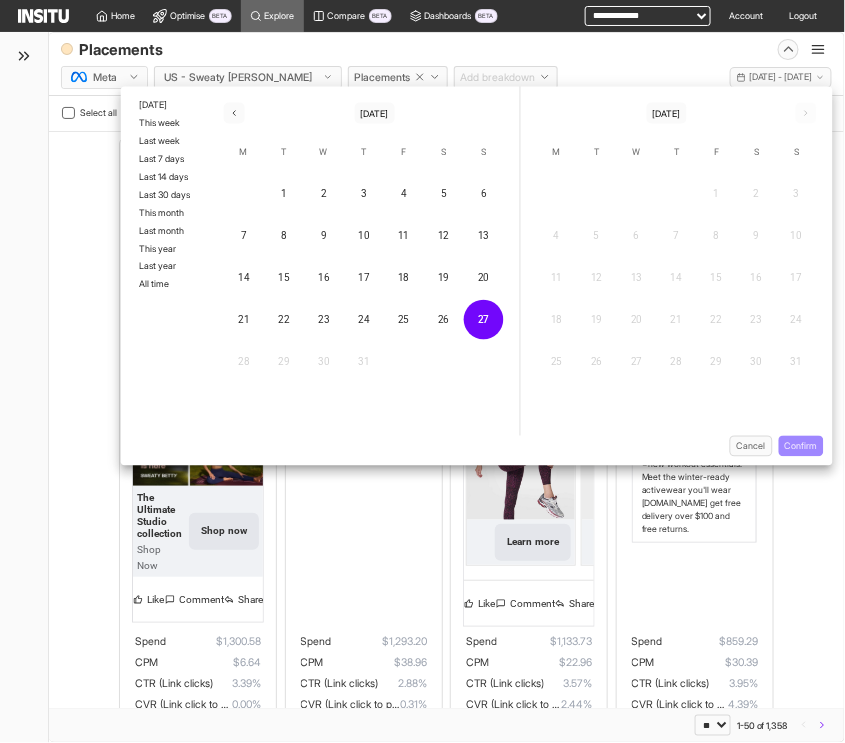 click on "Confirm" at bounding box center (801, 446) 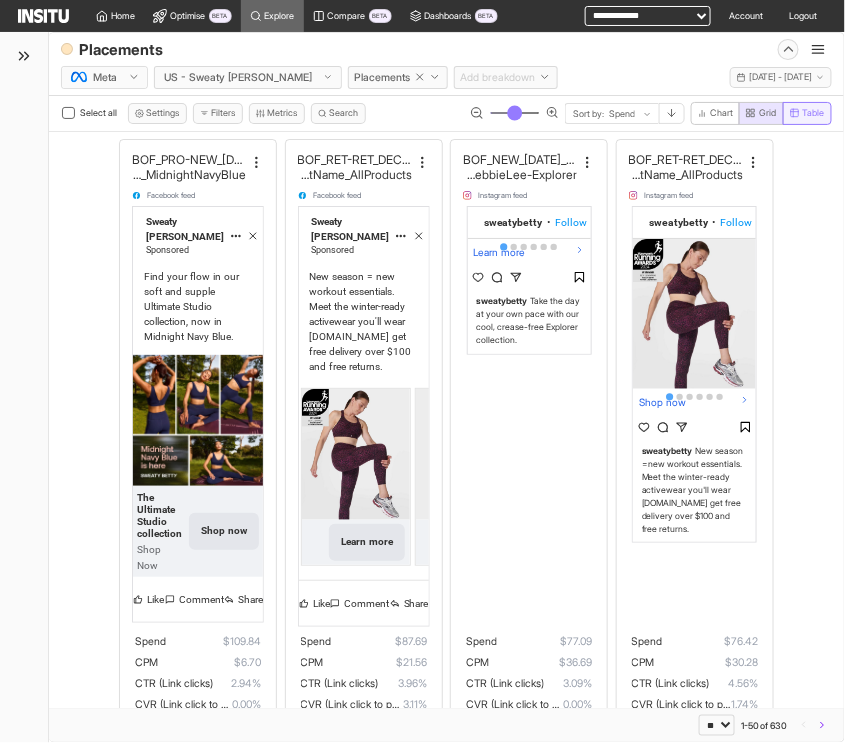 click on "Table" at bounding box center [808, 113] 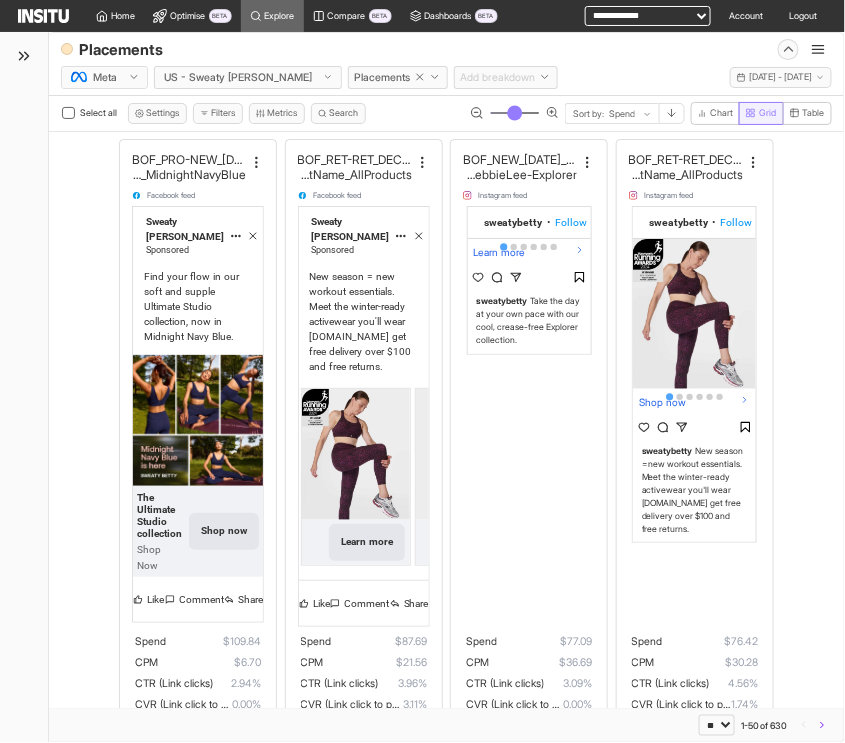 click on "Grid" at bounding box center [768, 113] 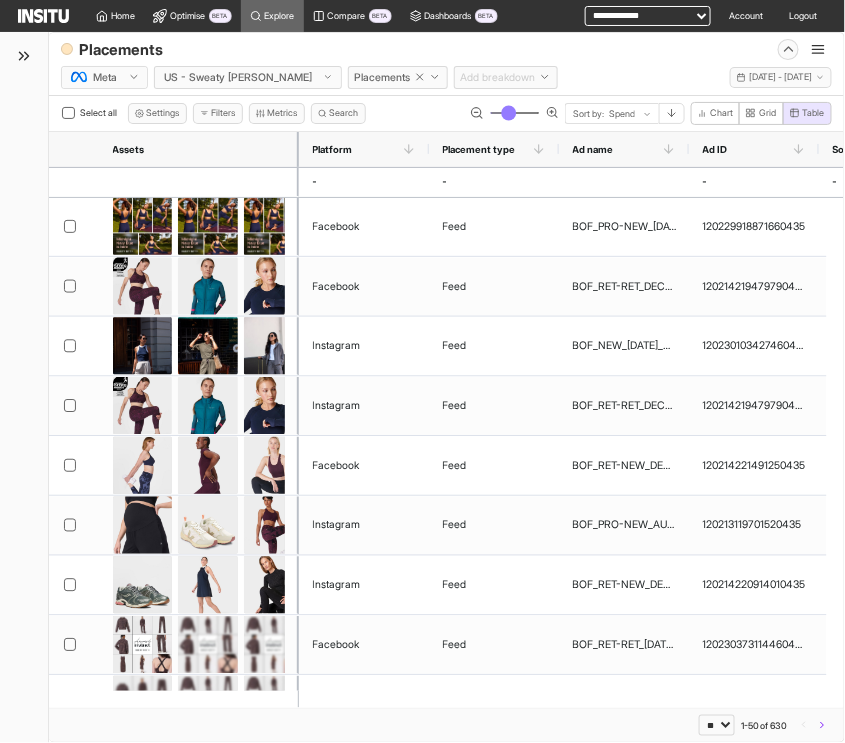 scroll, scrollTop: 2209, scrollLeft: 0, axis: vertical 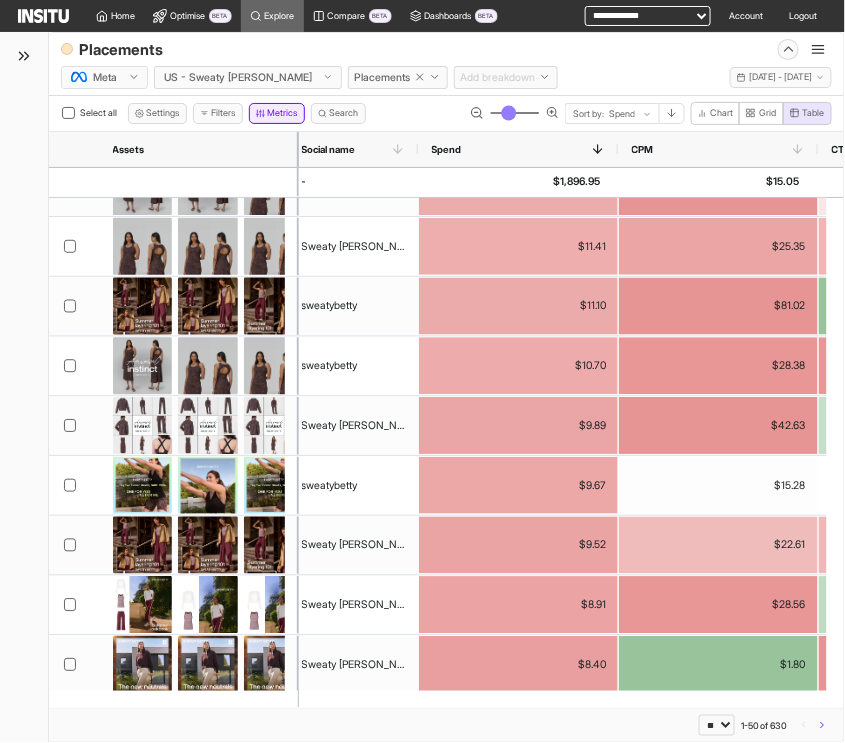 click on "Metrics" at bounding box center [277, 113] 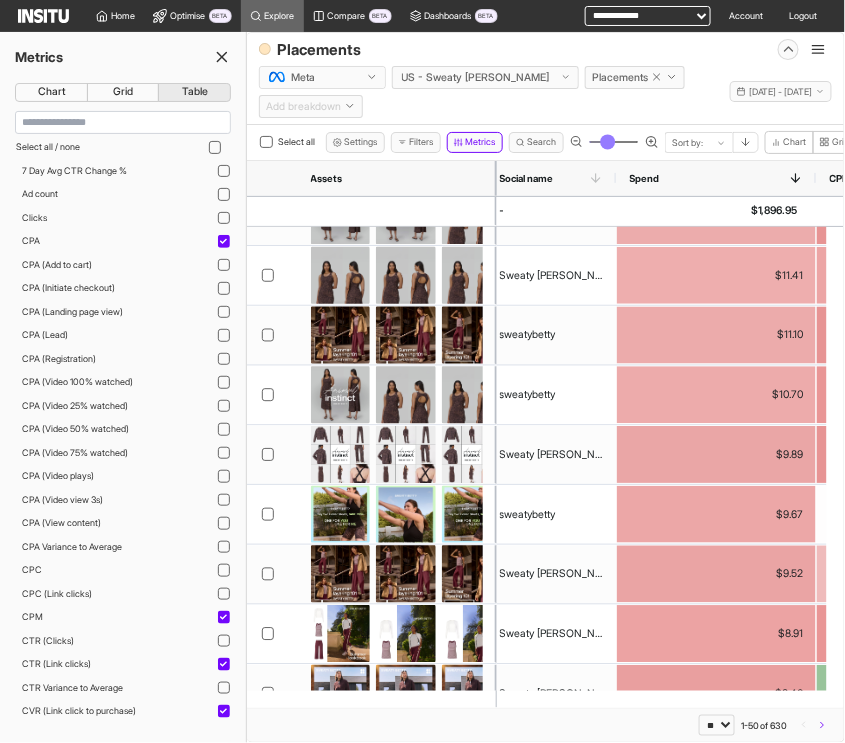 click on "Impressions" at bounding box center (123, 735) 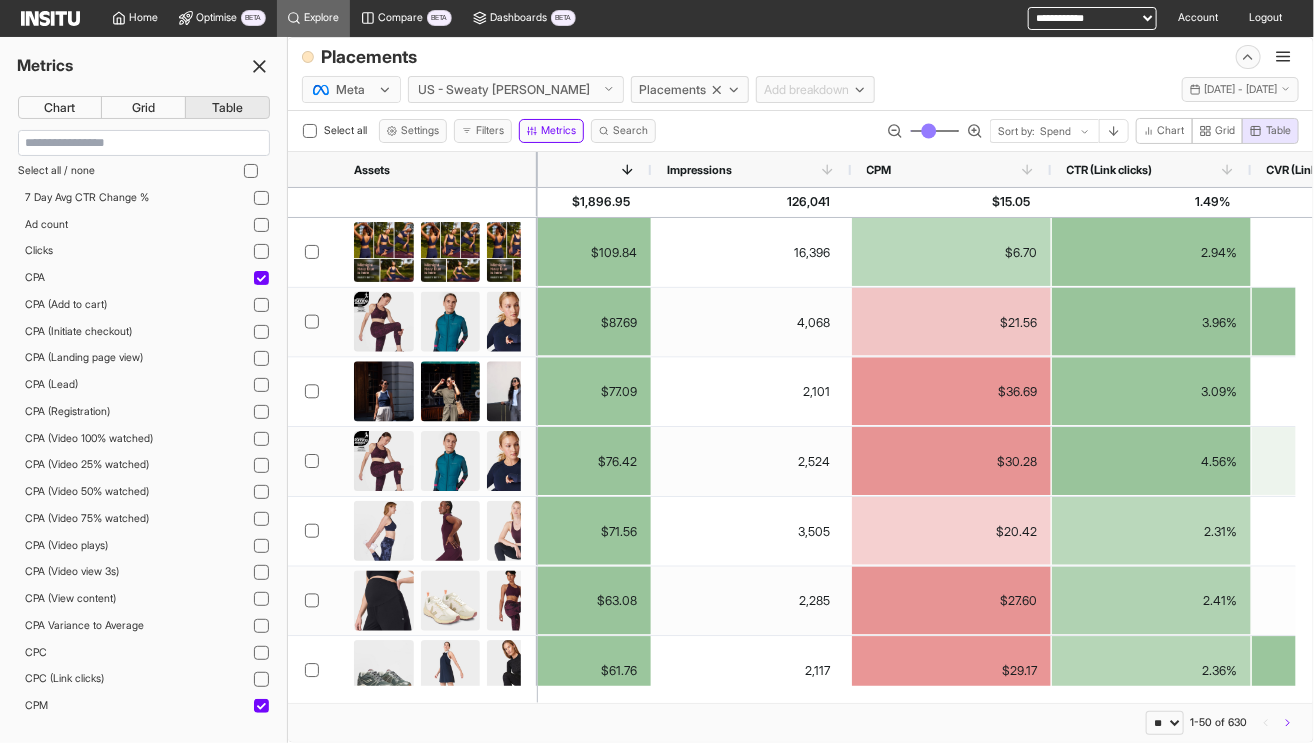 scroll, scrollTop: 3014, scrollLeft: 0, axis: vertical 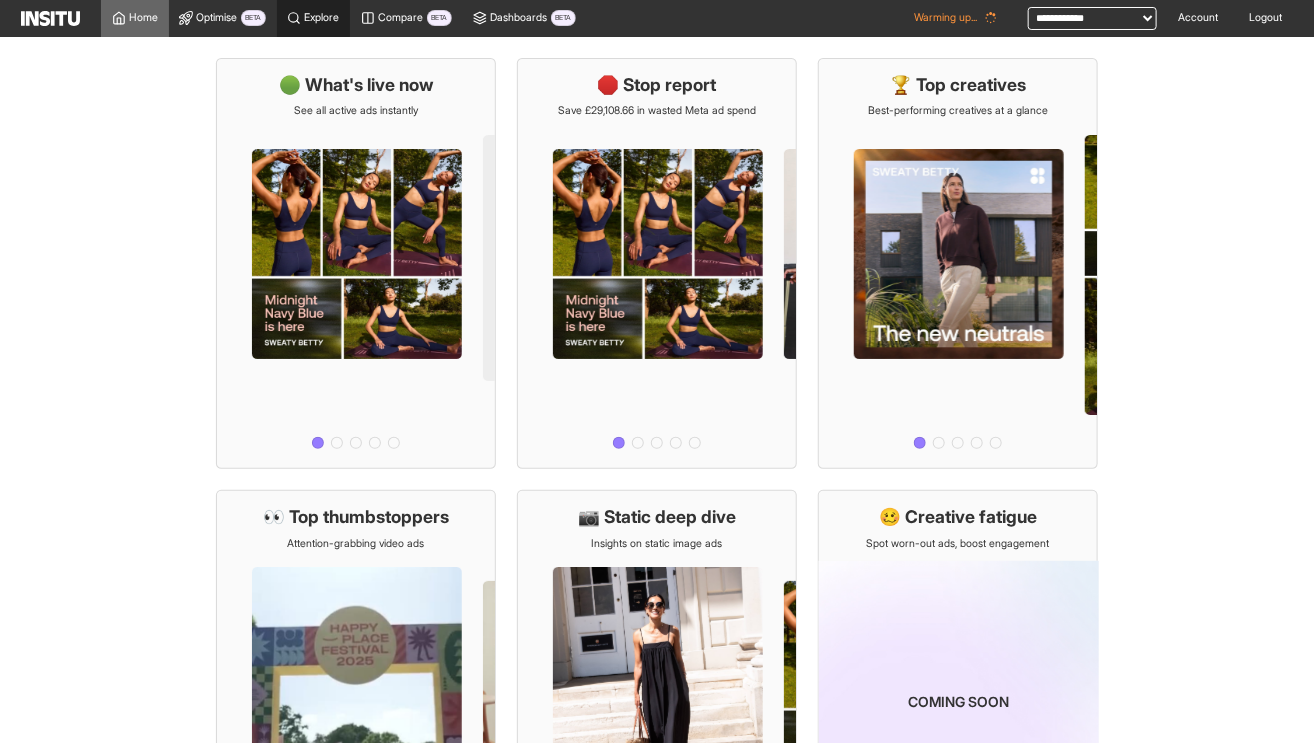 click on "Explore" at bounding box center [314, 18] 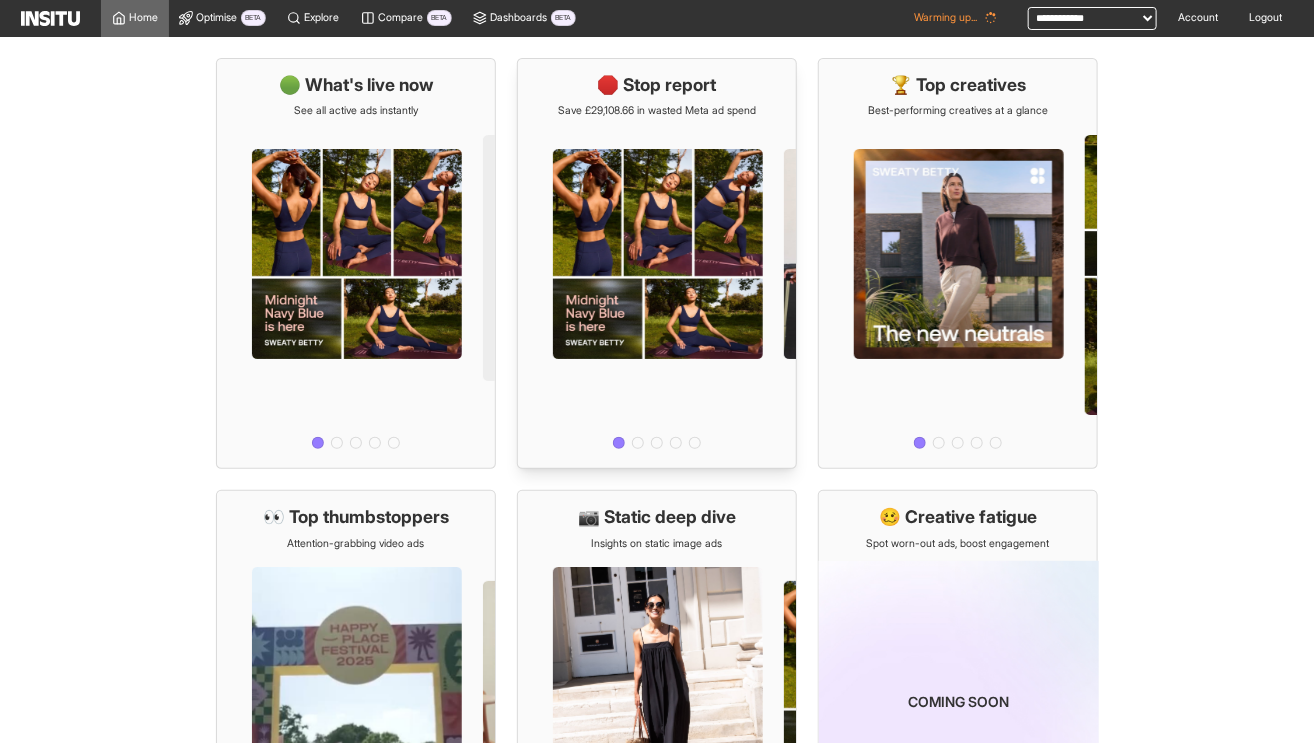 select on "**" 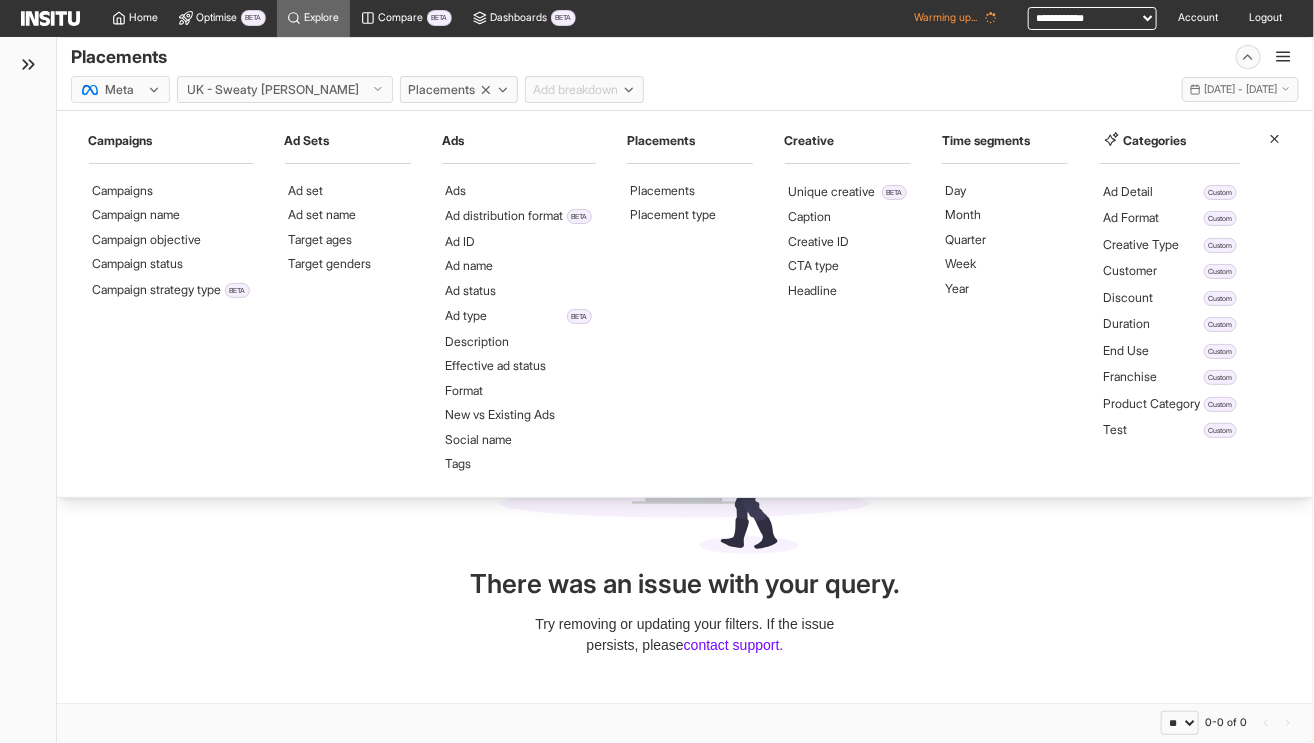 click on "Placements" at bounding box center (459, 89) 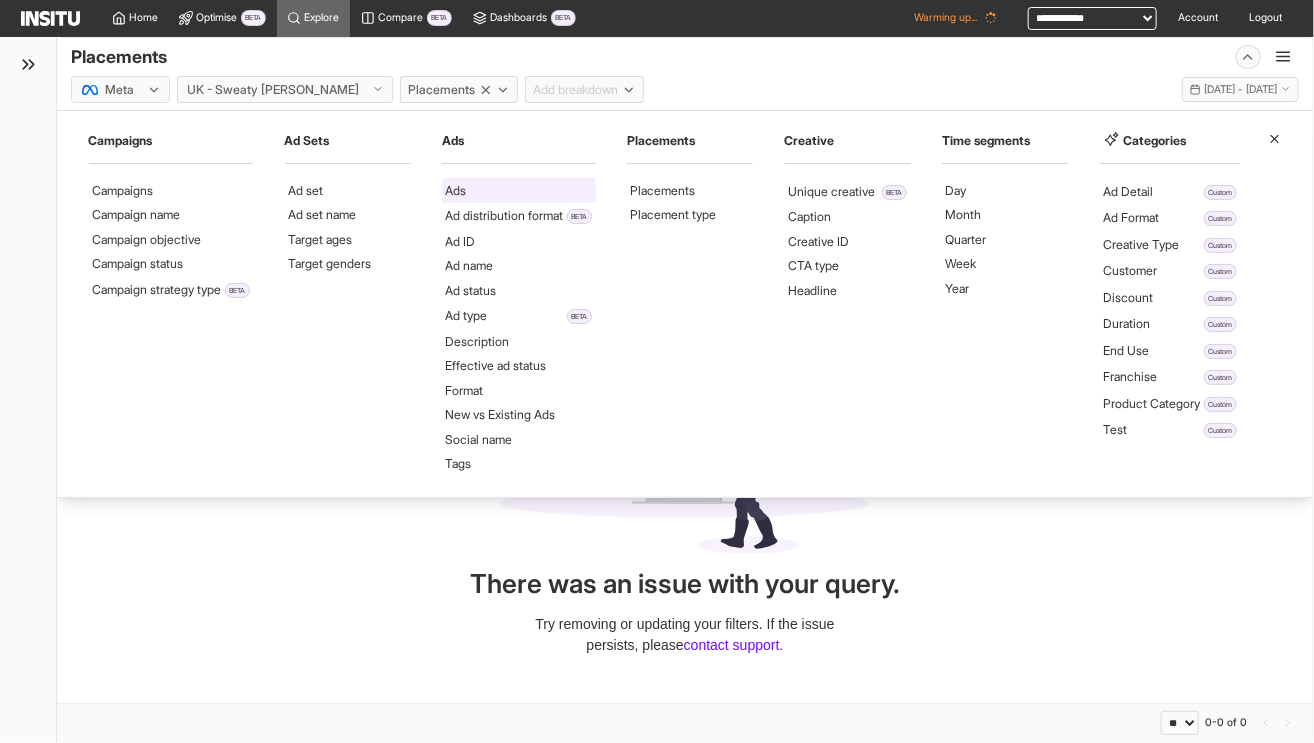 click on "Ads" at bounding box center [456, 191] 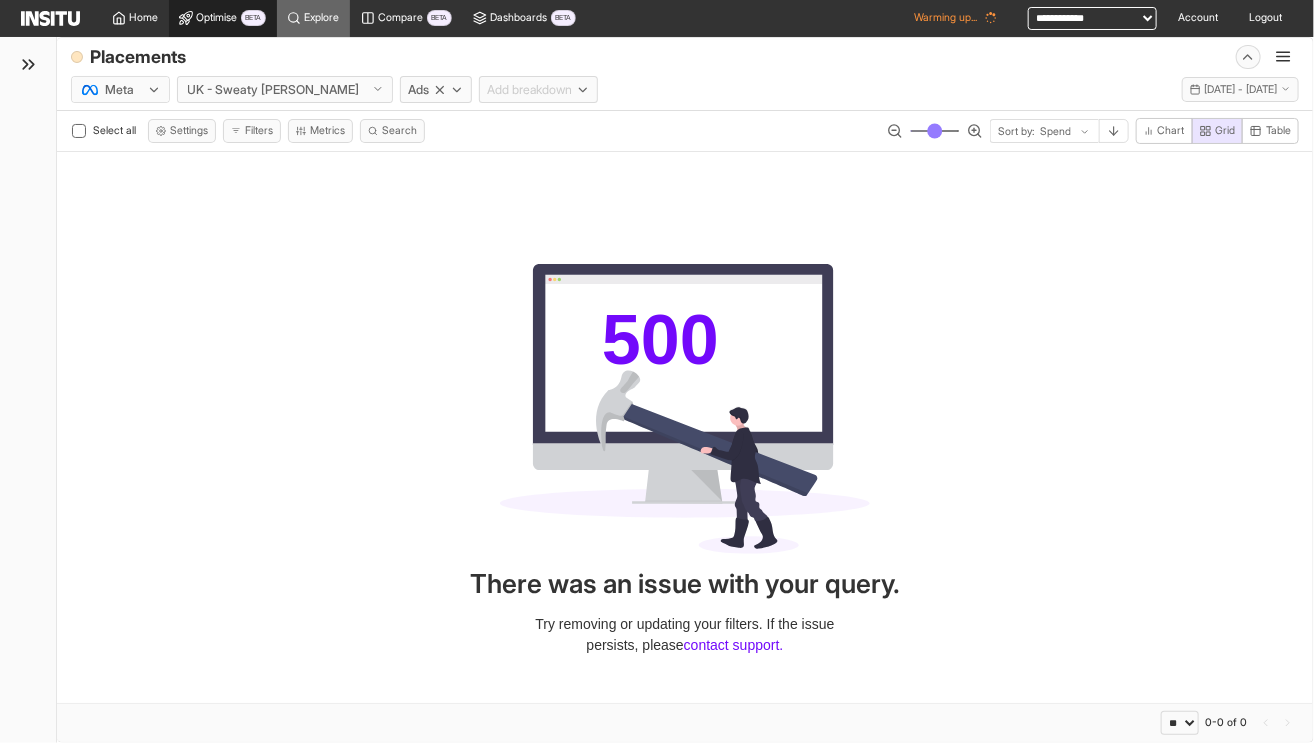drag, startPoint x: 157, startPoint y: 24, endPoint x: 169, endPoint y: 27, distance: 12.369317 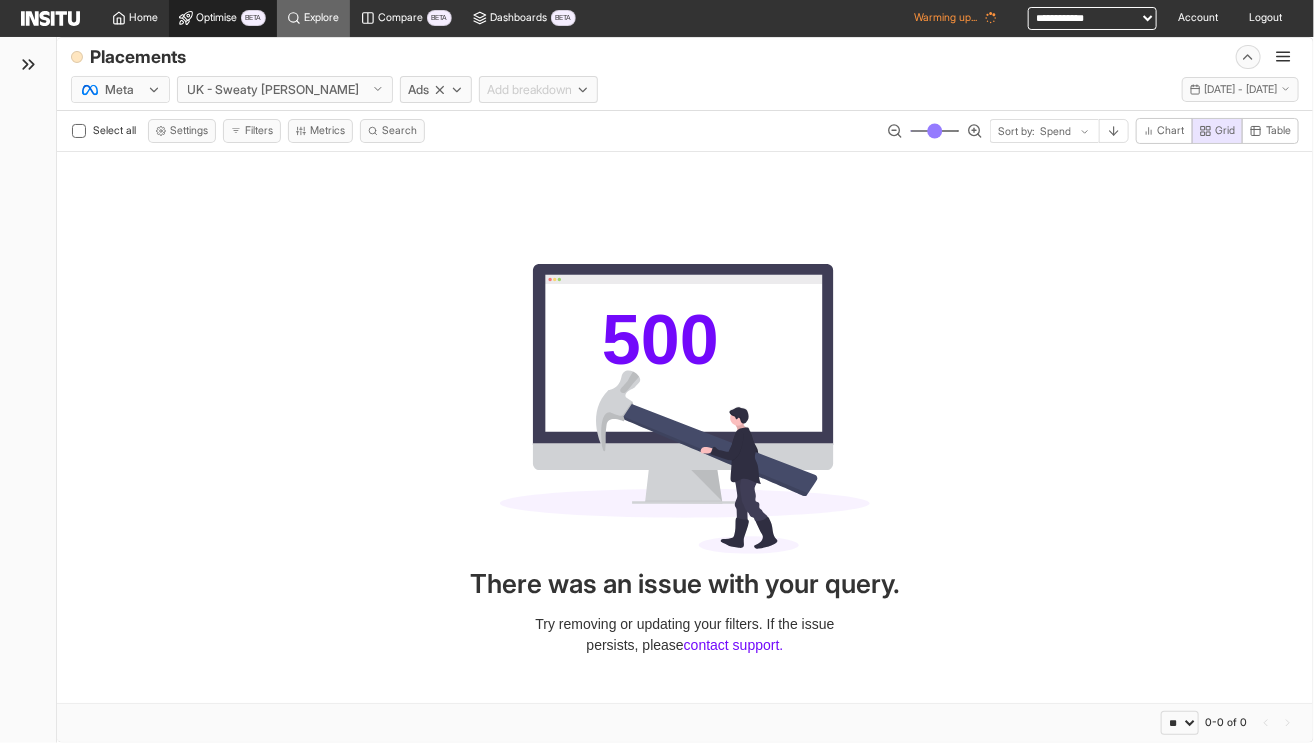 click on "Home" at bounding box center (143, 18) 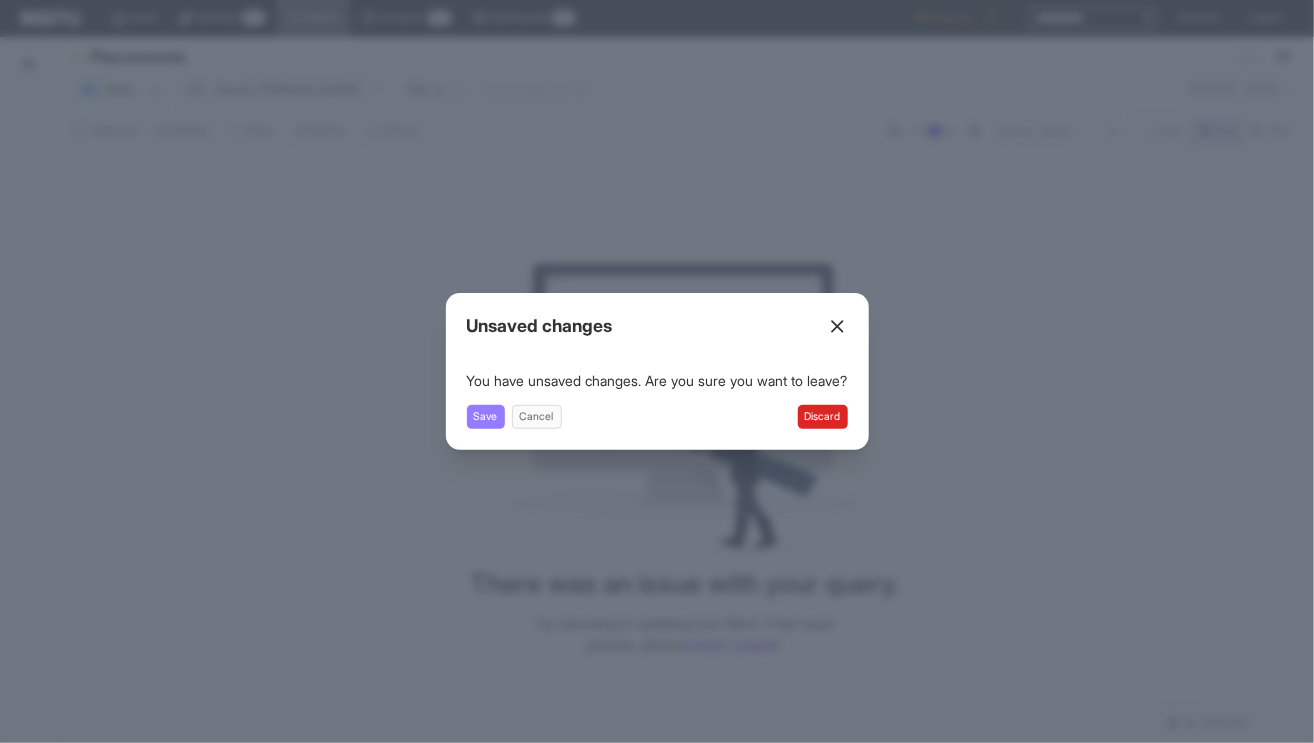 click on "Discard" at bounding box center (823, 417) 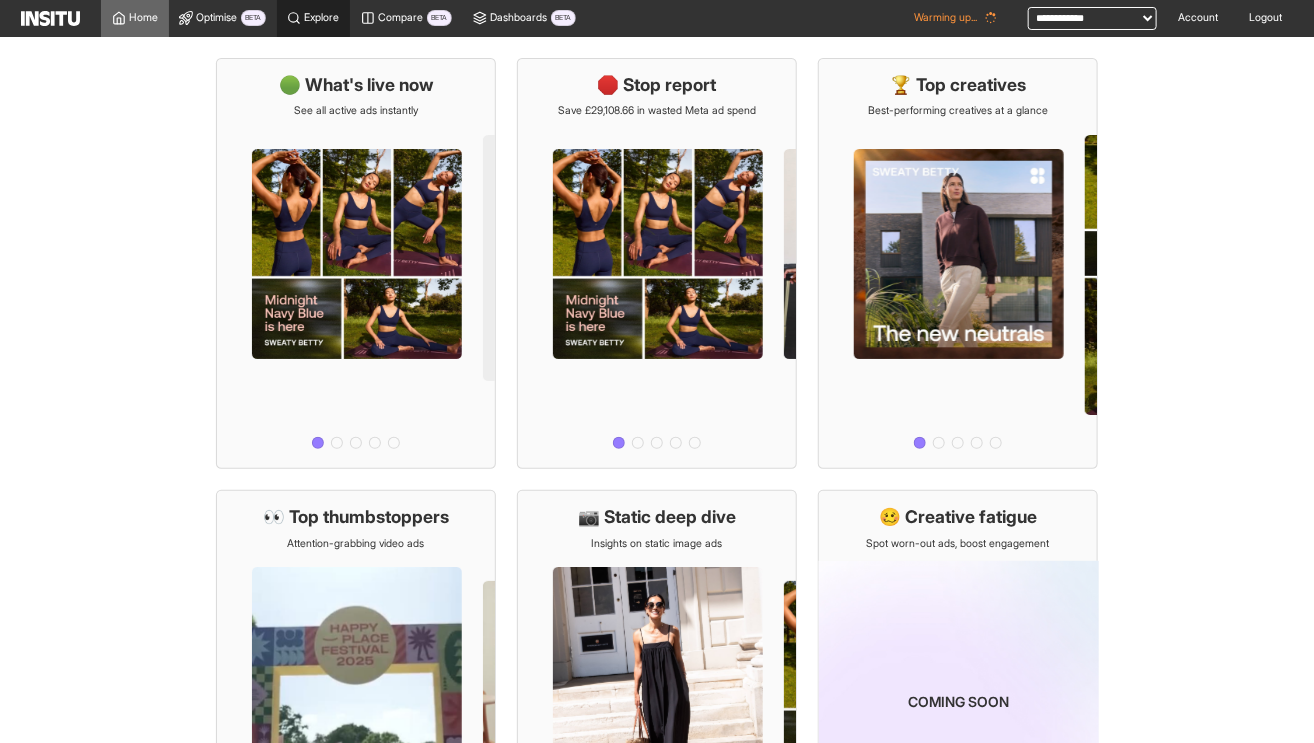 click on "Explore" at bounding box center (322, 18) 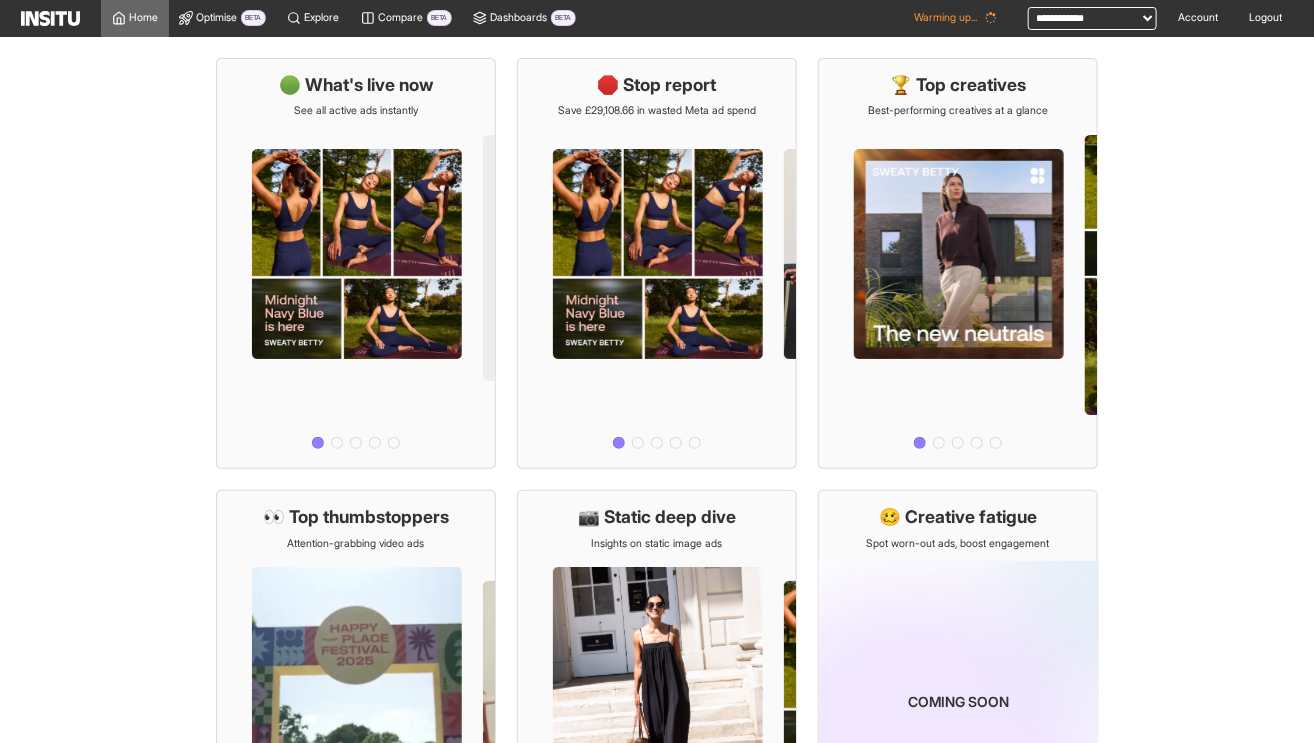 select on "**" 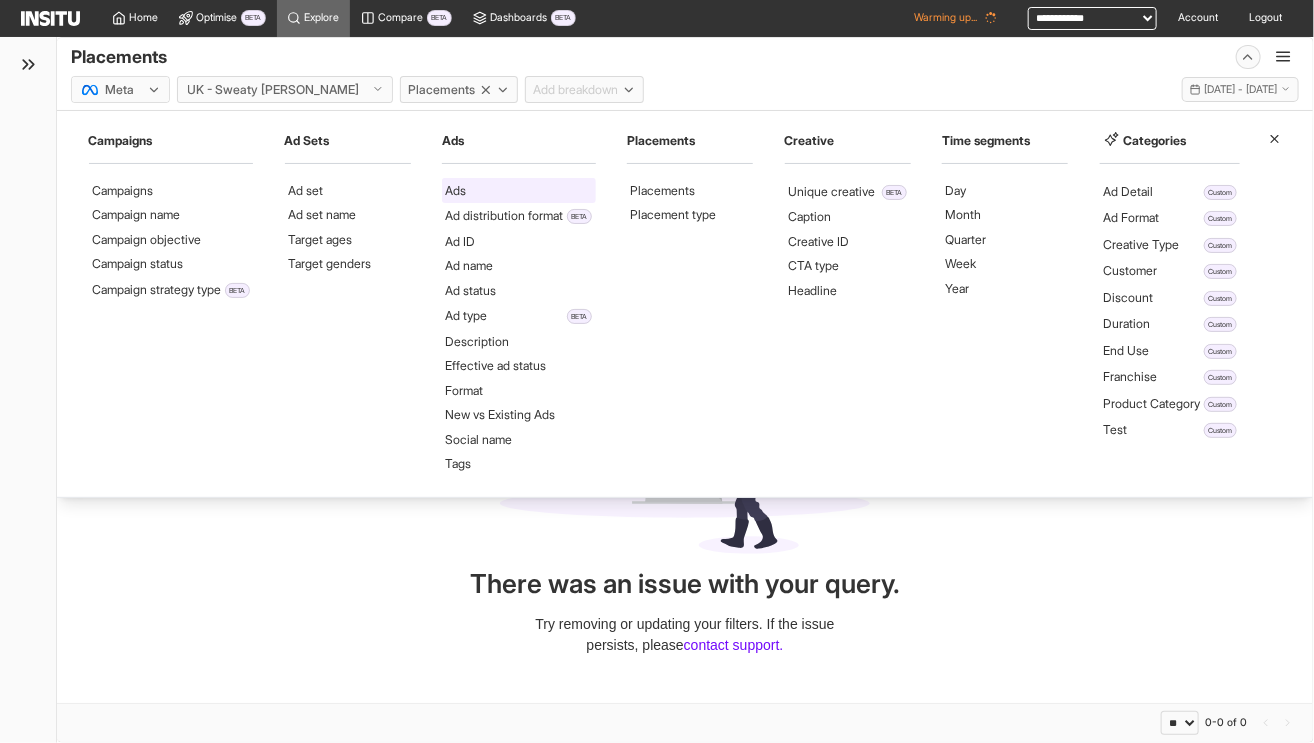 click on "Ads" at bounding box center (519, 190) 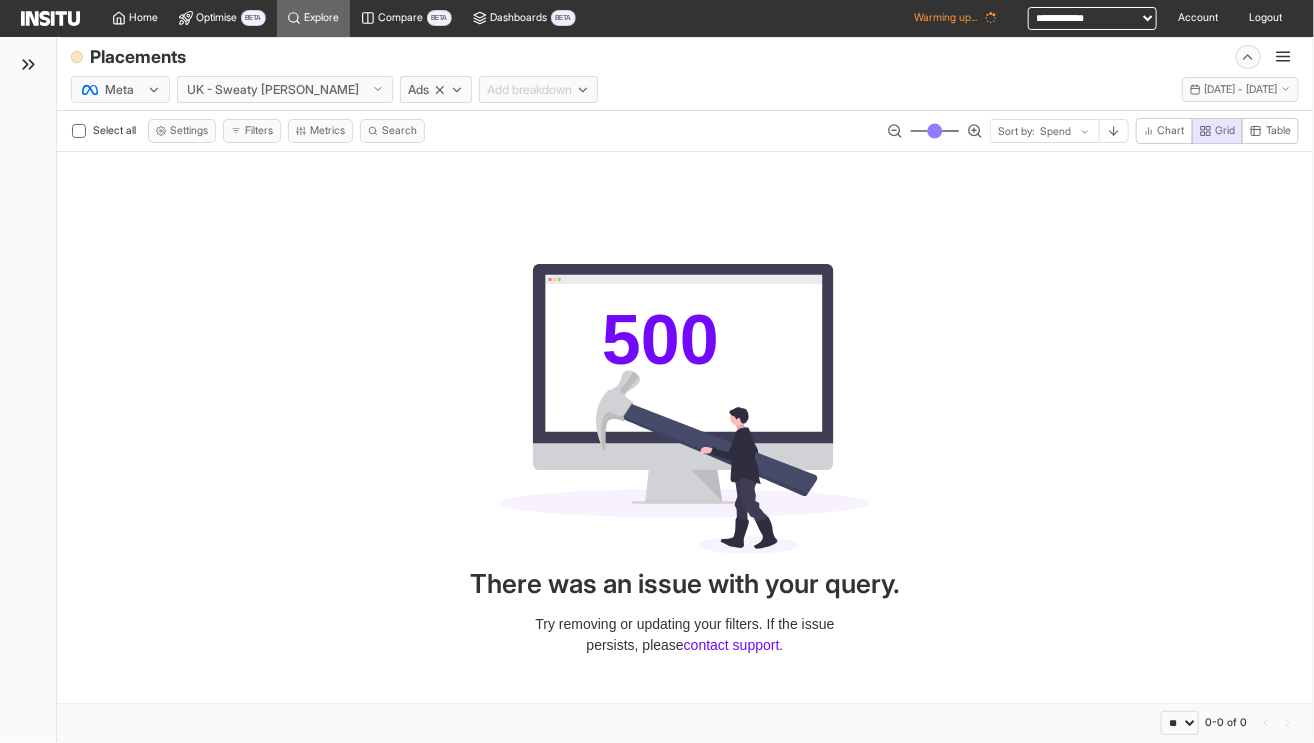 click on "**********" at bounding box center [1092, 18] 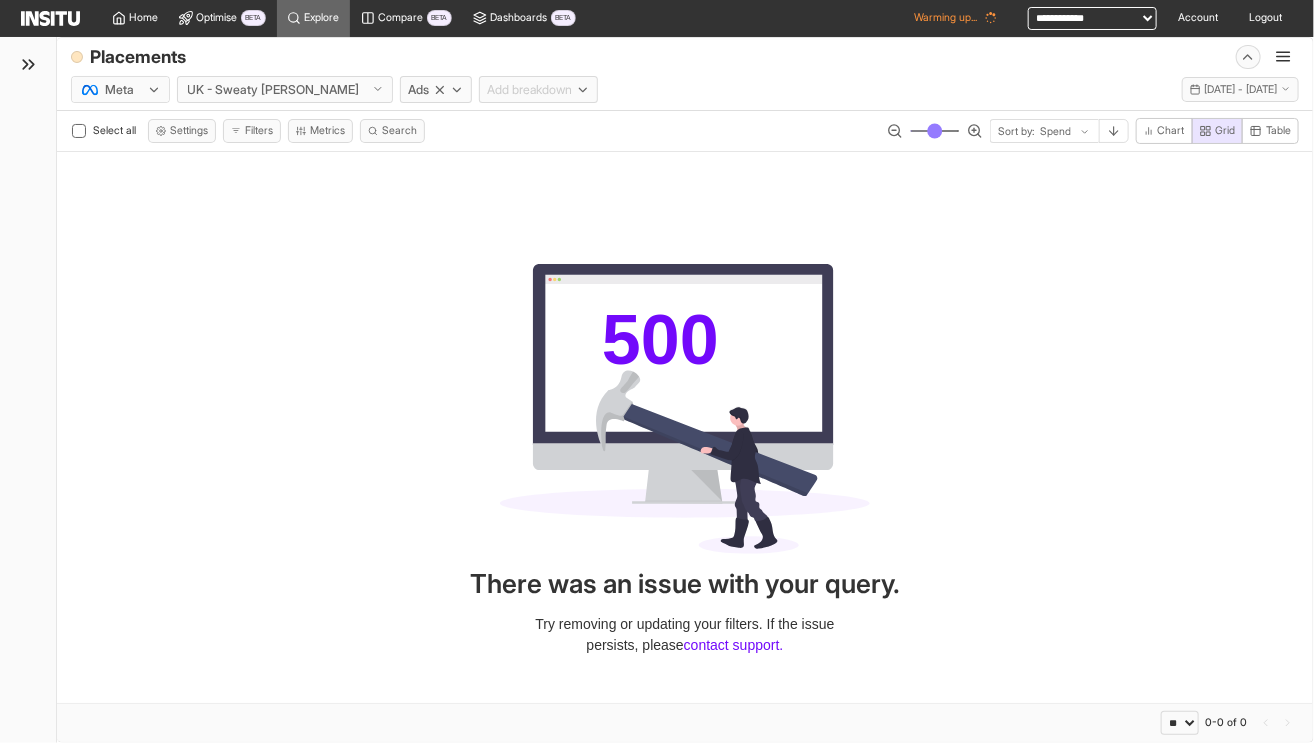 select on "**********" 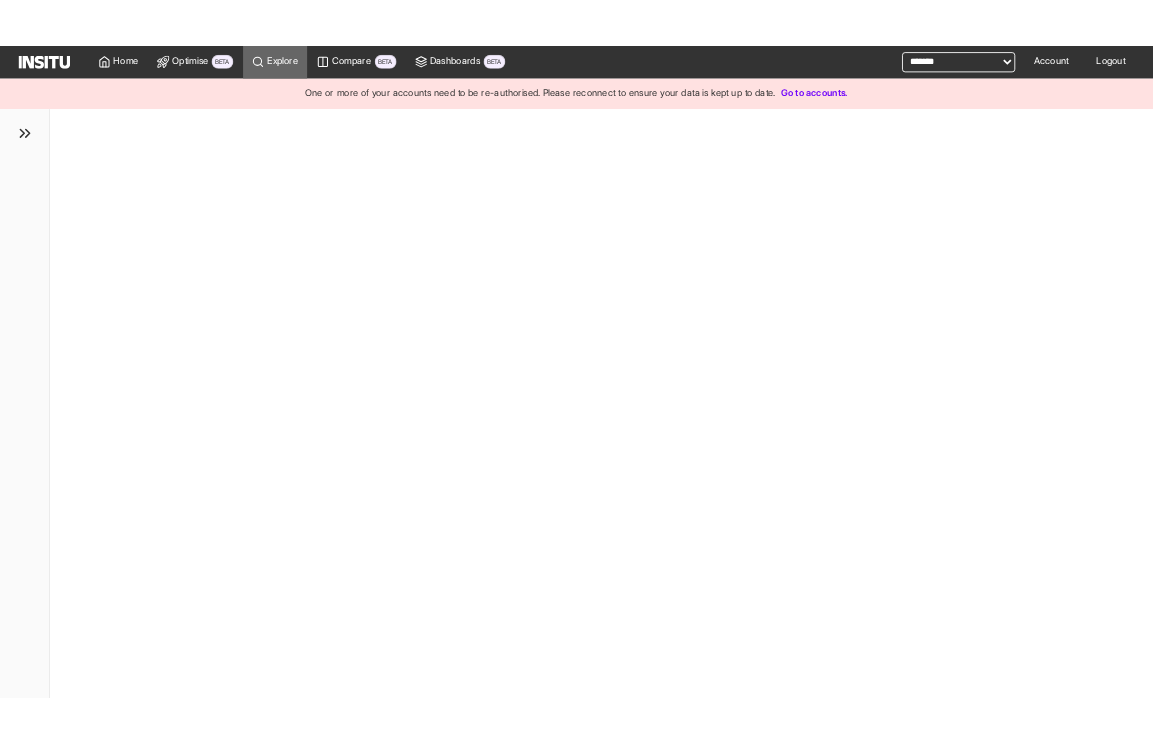scroll, scrollTop: 0, scrollLeft: 0, axis: both 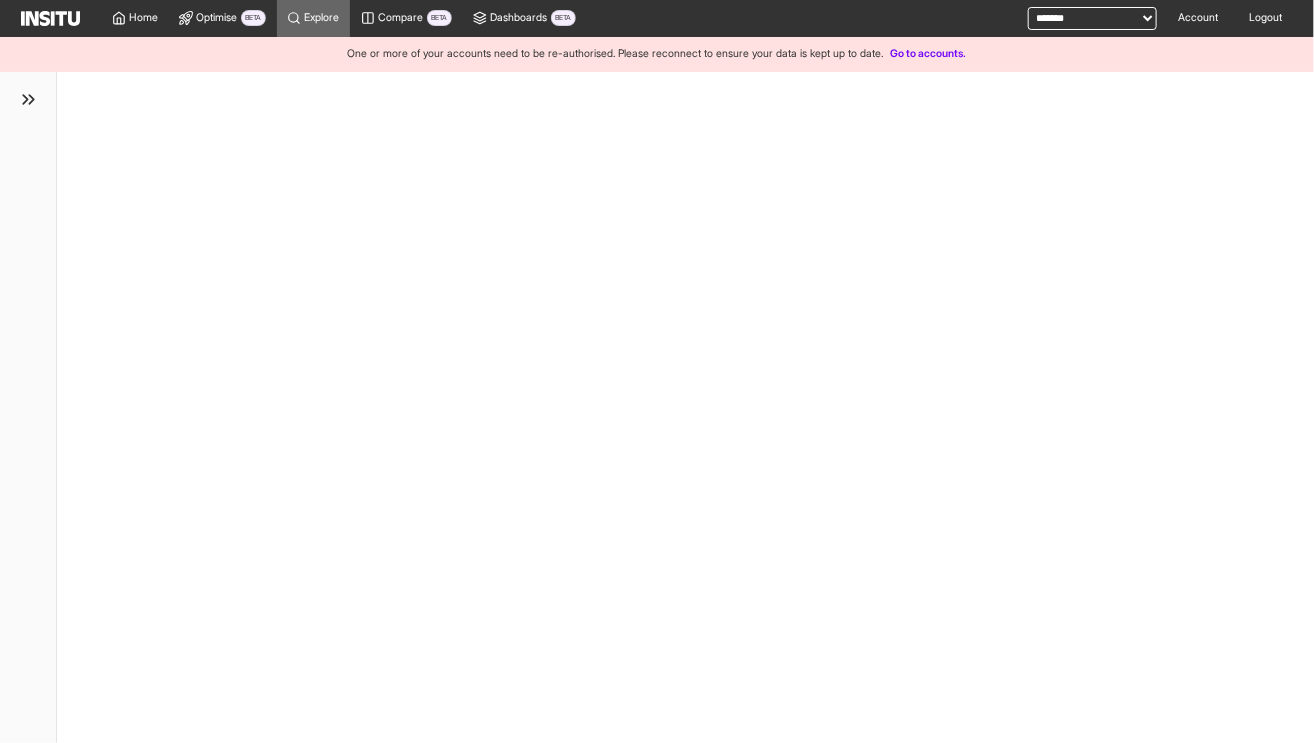 select on "**" 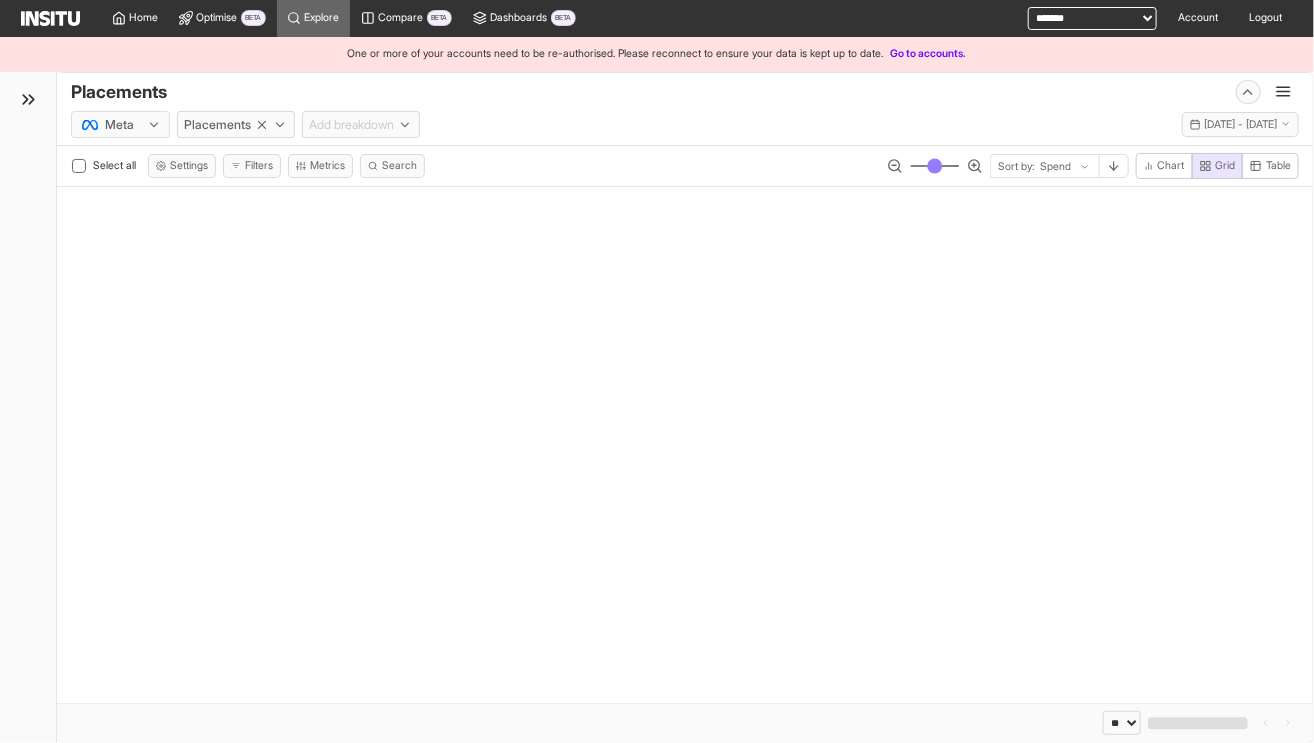 click on "**********" at bounding box center [1092, 18] 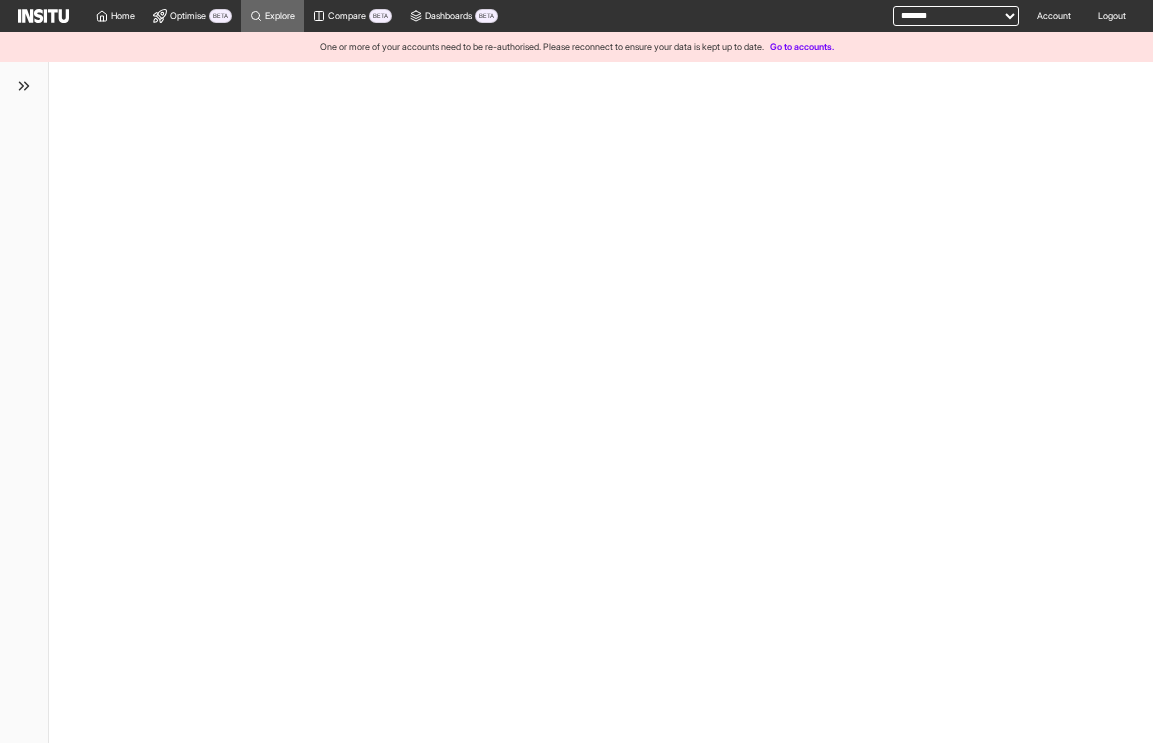 scroll, scrollTop: 0, scrollLeft: 0, axis: both 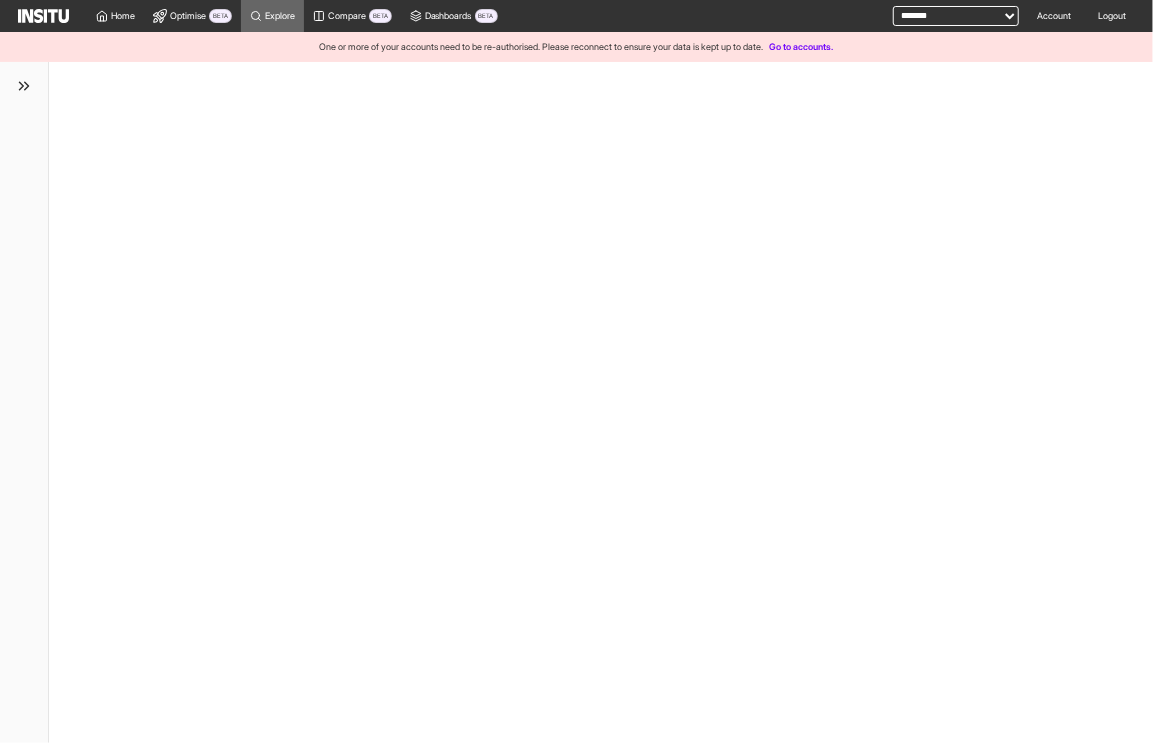 select on "**" 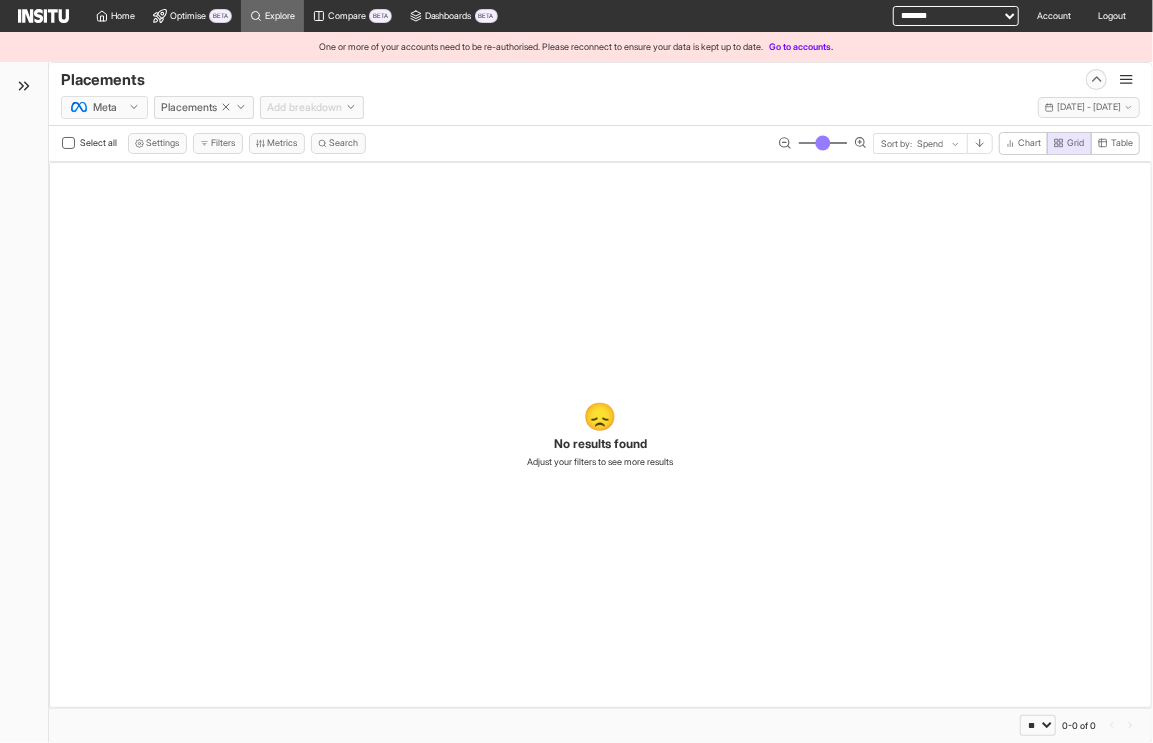 click on "**********" at bounding box center (956, 16) 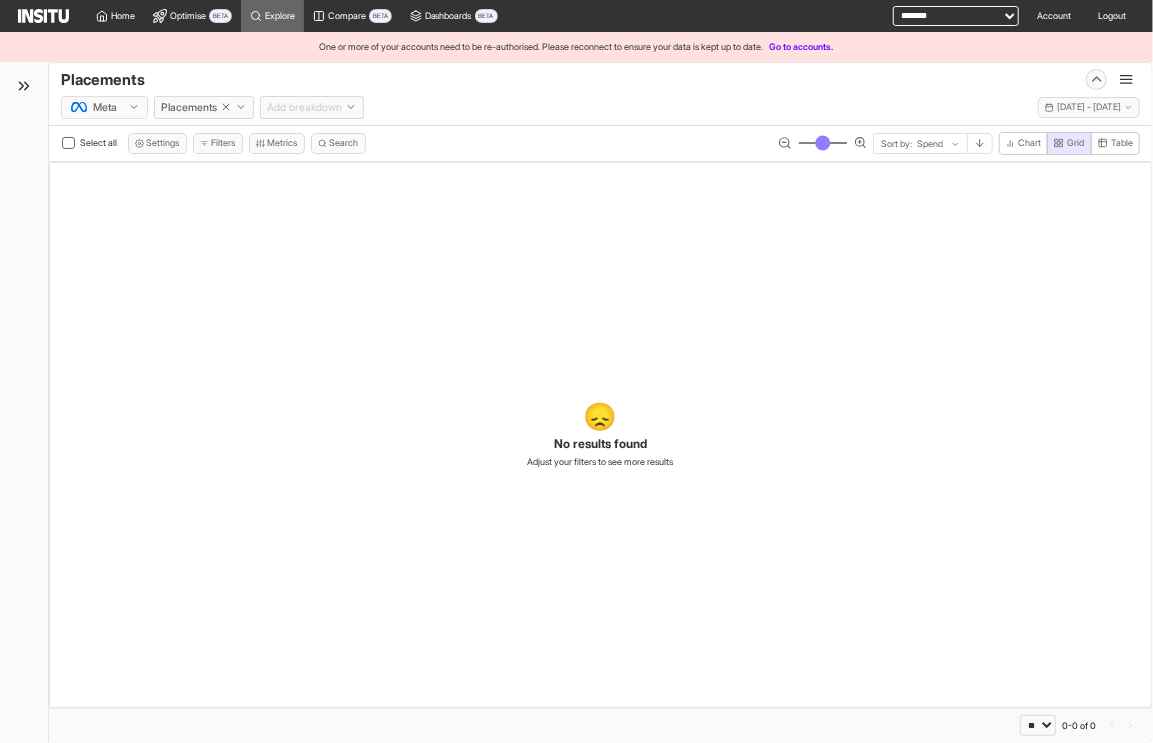 select on "**********" 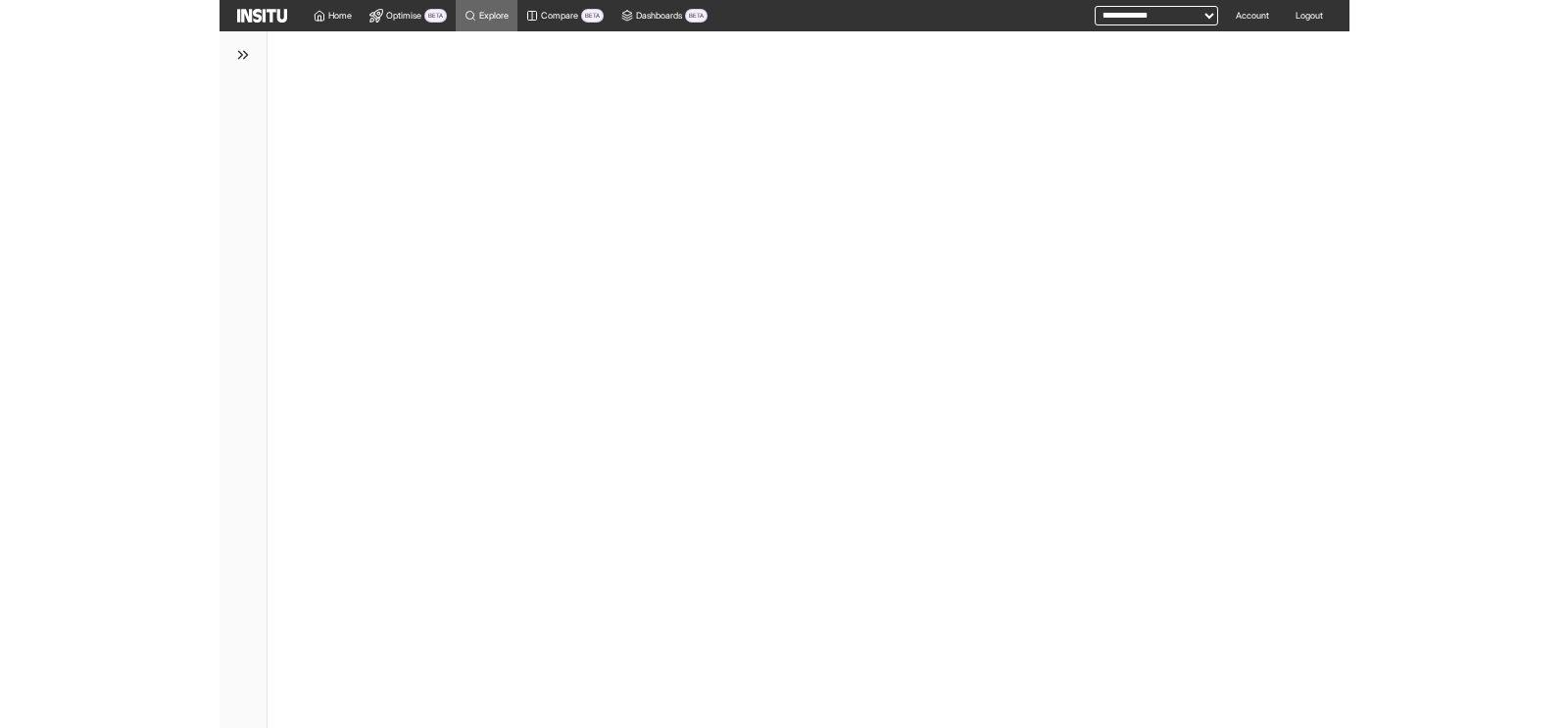 scroll, scrollTop: 0, scrollLeft: 0, axis: both 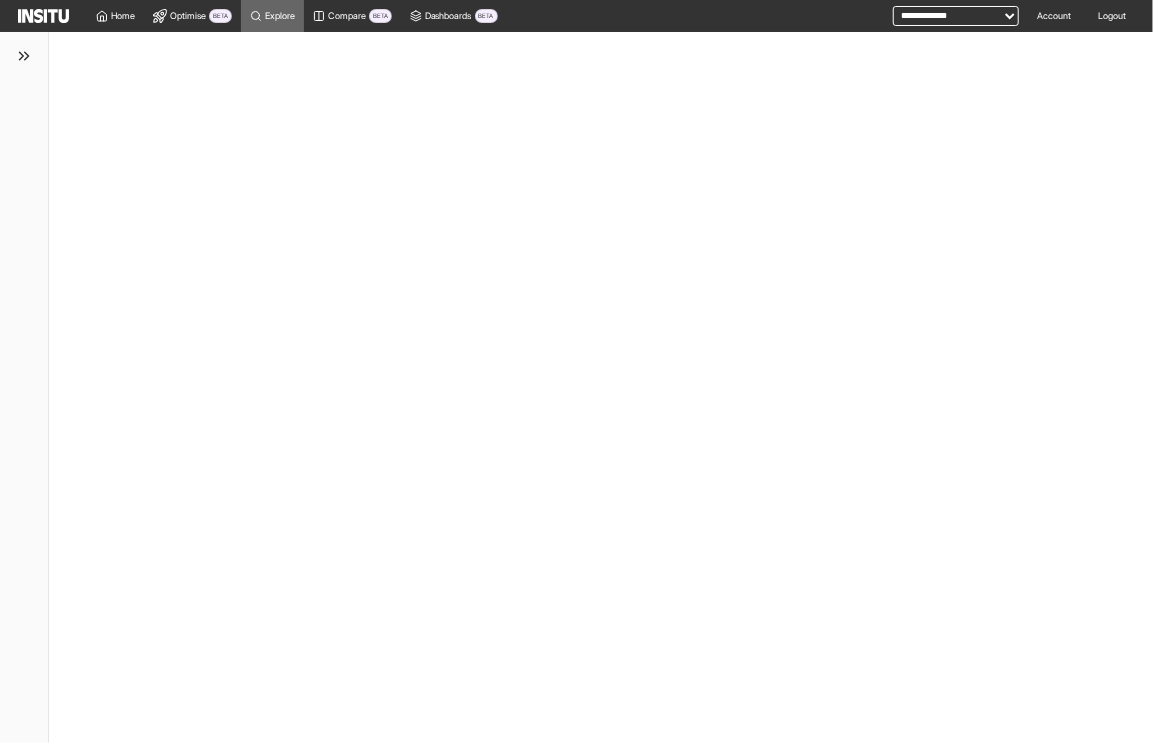 select on "**" 